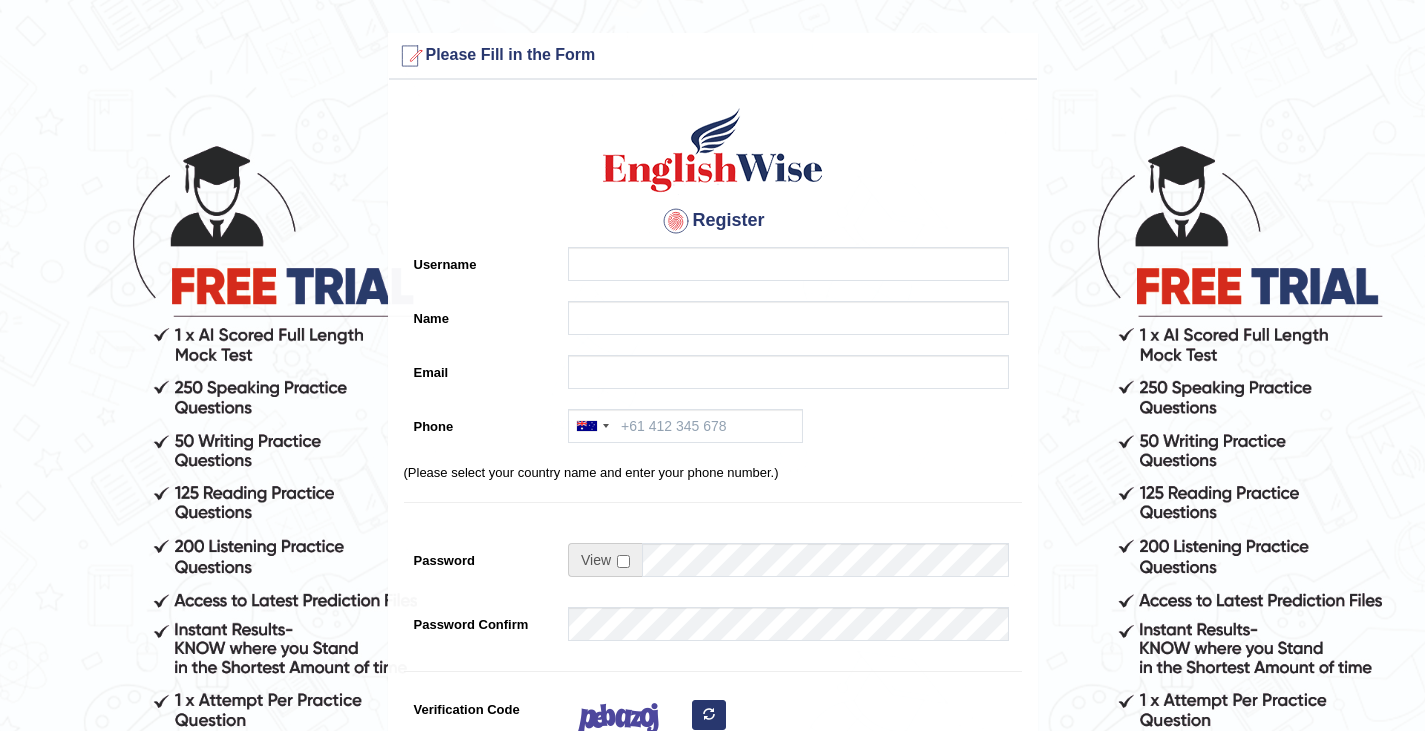 scroll, scrollTop: 0, scrollLeft: 0, axis: both 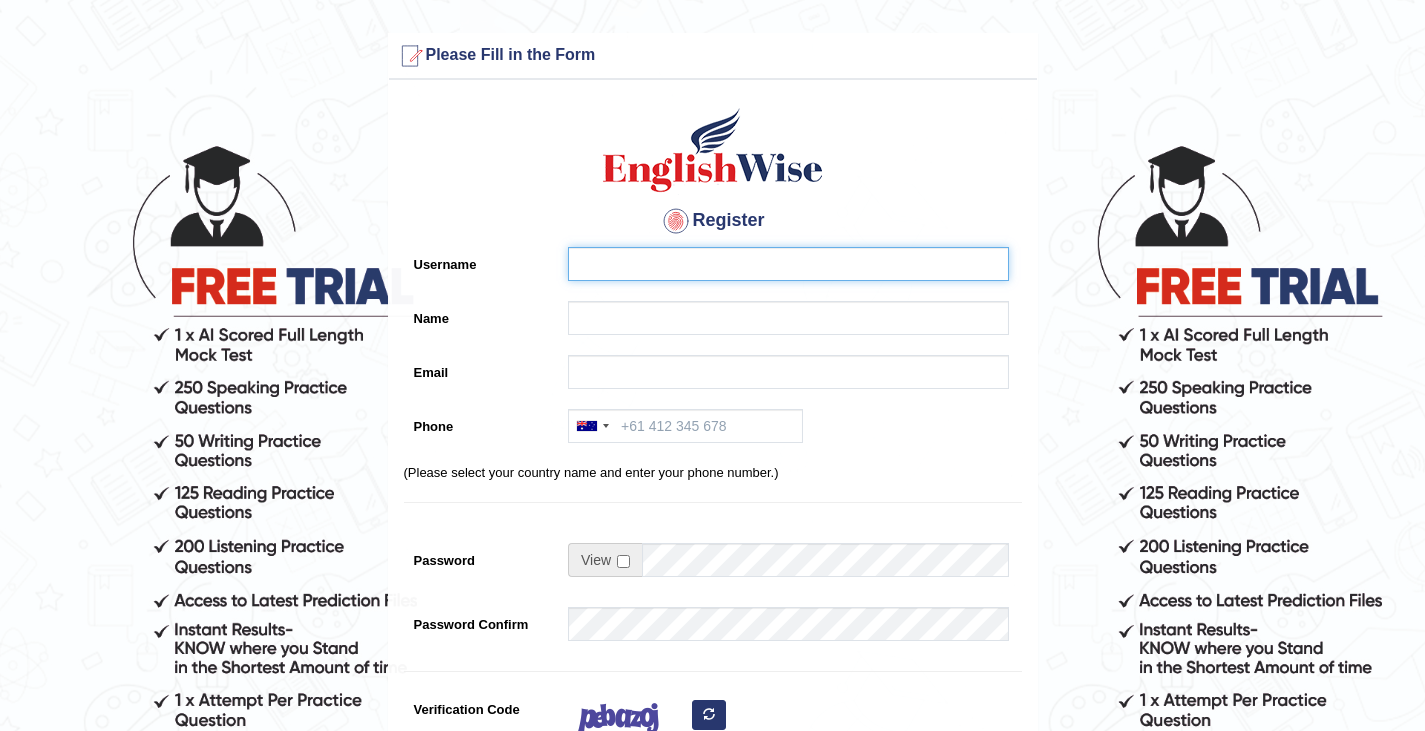 type on "[USERNAME]" 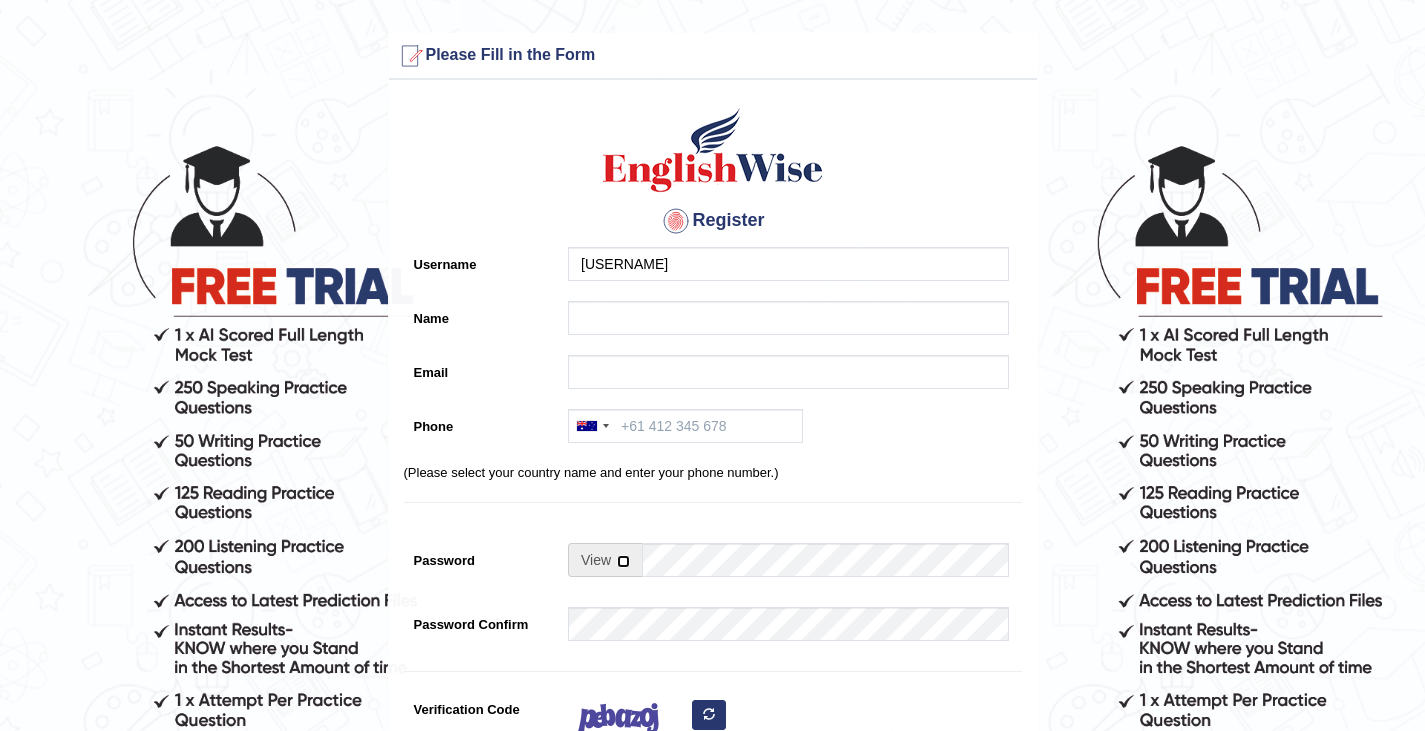 click at bounding box center (623, 561) 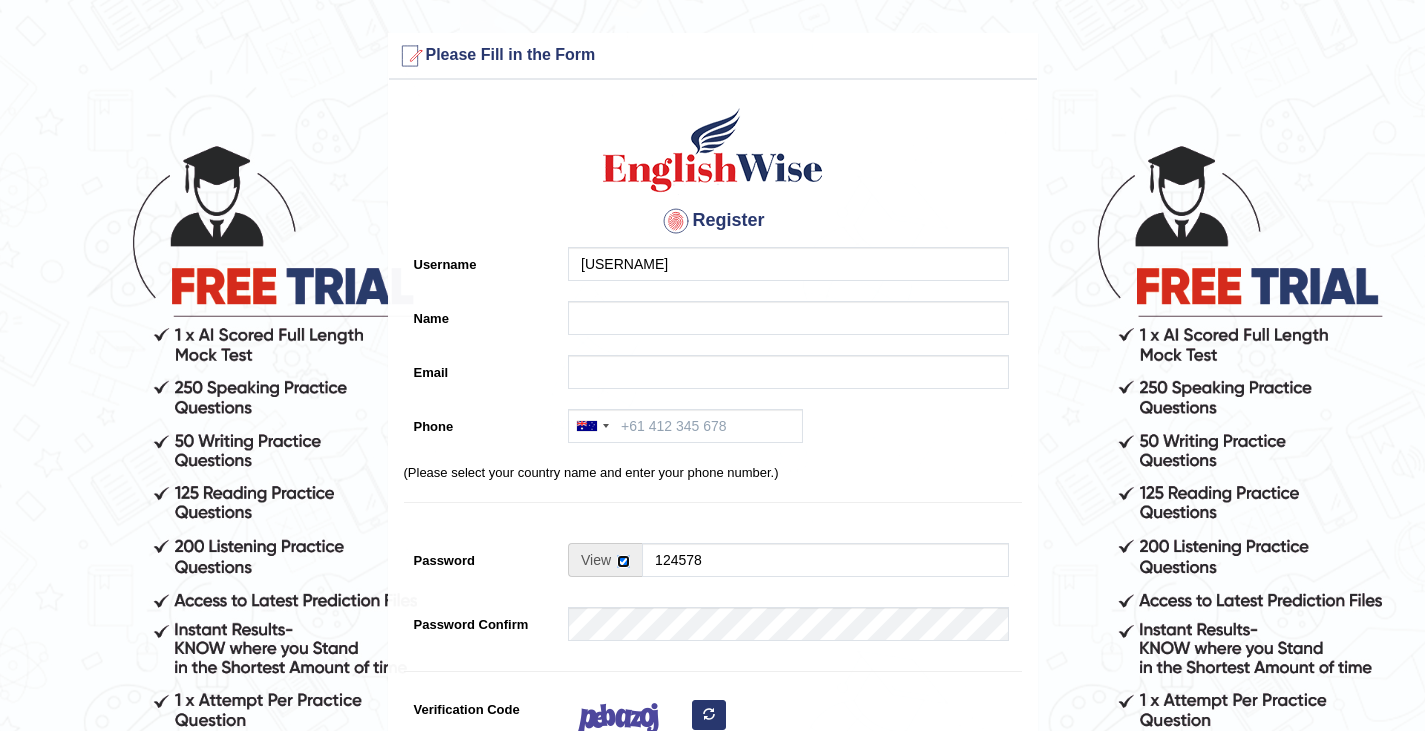 click on "Register
Username
bhawesh_ew
Name
Email
Phone
Australia +61 India (भारत) +91 New Zealand +64 United States +1 Canada +1 United Arab Emirates (‫الإمارات العربية المتحدة‬‎) +971 Saudi Arabia (‫المملكة العربية السعودية‬‎) +966 Bahrain (‫البحرين‬‎) +973 Afghanistan (‫افغانستان‬‎) +93 Albania (Shqipëri) +355 Algeria (‫الجزائر‬‎) +213 American Samoa +1 Andorra +376 Angola +244 Anguilla +1 Antigua and Barbuda +1 Argentina +54 Armenia (Հայաստան) +374 Aruba +297 Australia +61 Austria (Österreich) +43 Azerbaijan (Azərbaycan) +994 Bahamas +1 Bahrain (‫البحرين‬‎) +973 Bangladesh (বাংলাদেশ) +880 Barbados +1 Belarus (Беларусь) +375 Belgium (België) +32 Belize +501 Benin (Bénin) +229 Bermuda +1 Bhutan (འབྲུག) +975 Bolivia +591 Bosnia and Herzegovina (Босна и Херцеговина) +387 Botswana +267 +55 +246" at bounding box center (713, 507) 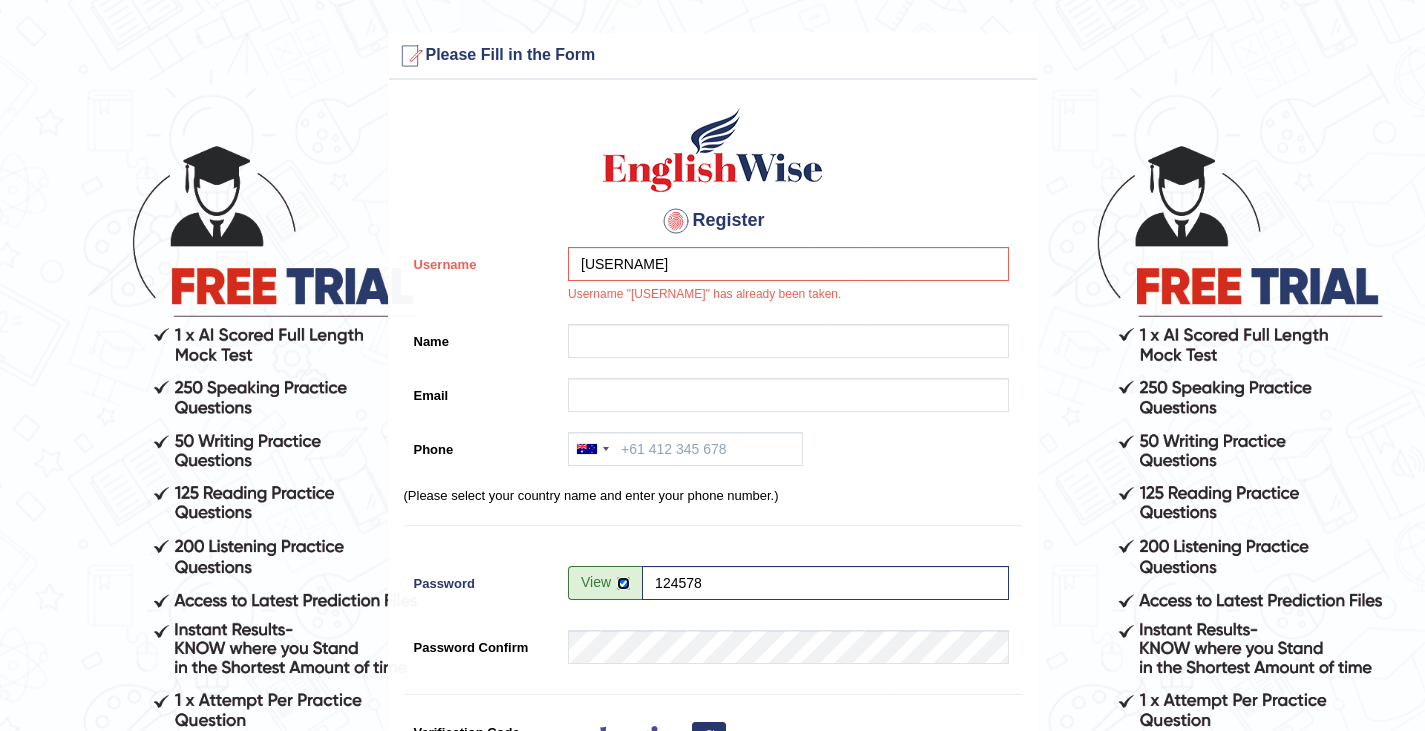 click at bounding box center [623, 583] 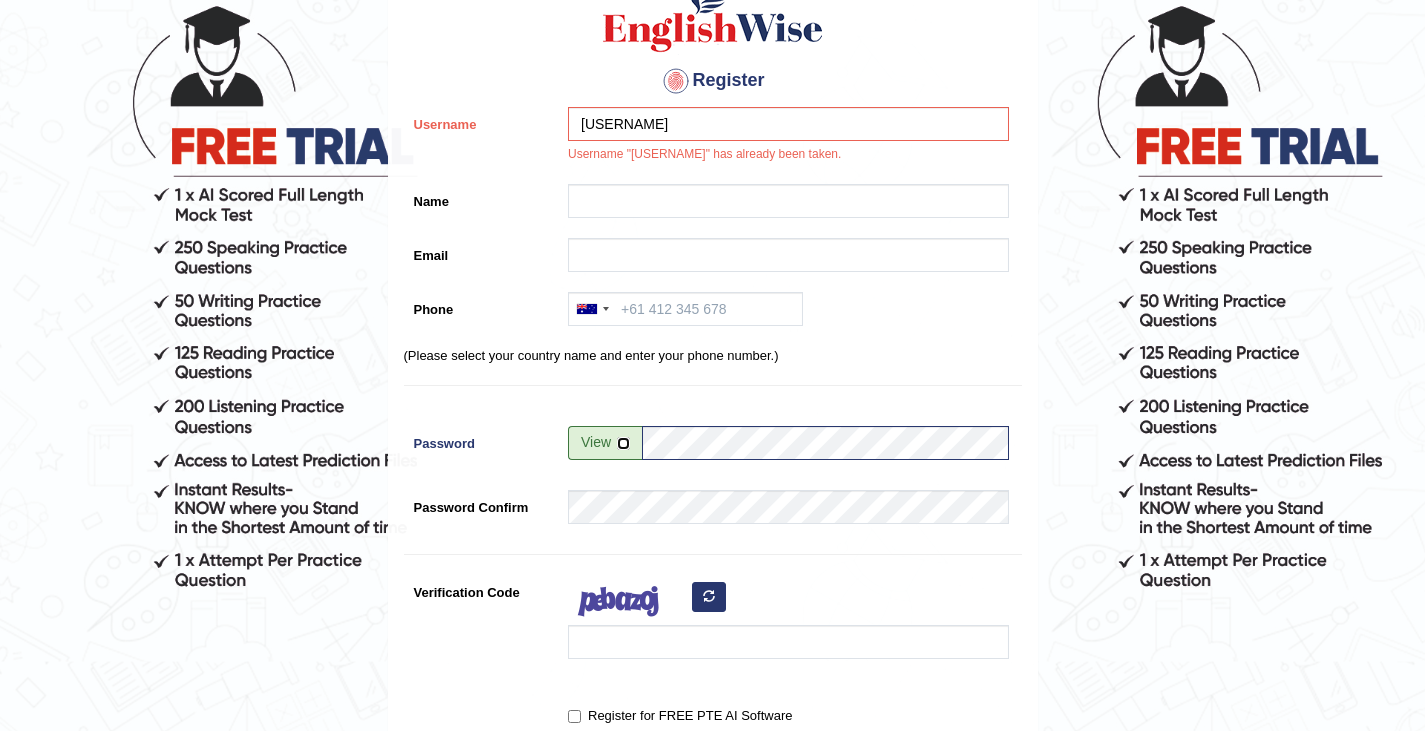 scroll, scrollTop: 0, scrollLeft: 0, axis: both 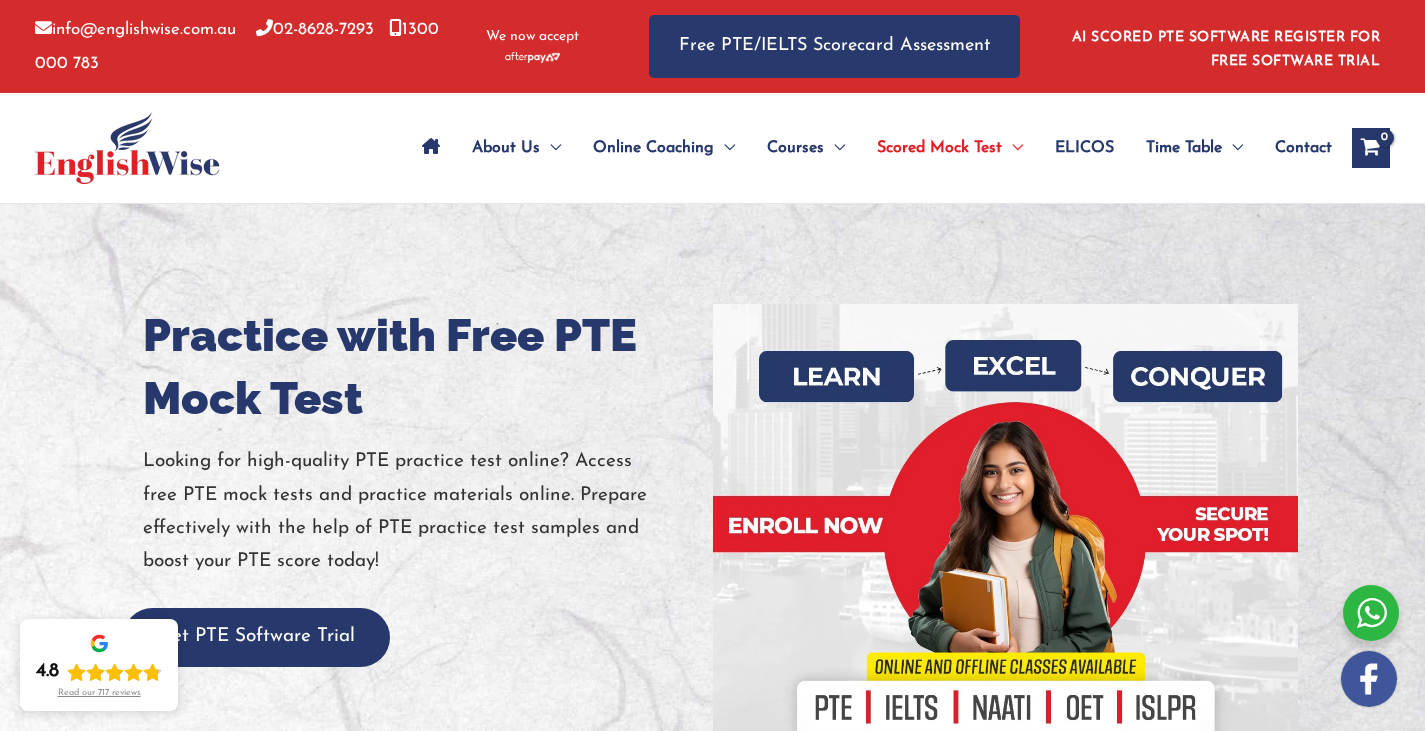 click at bounding box center [431, 146] 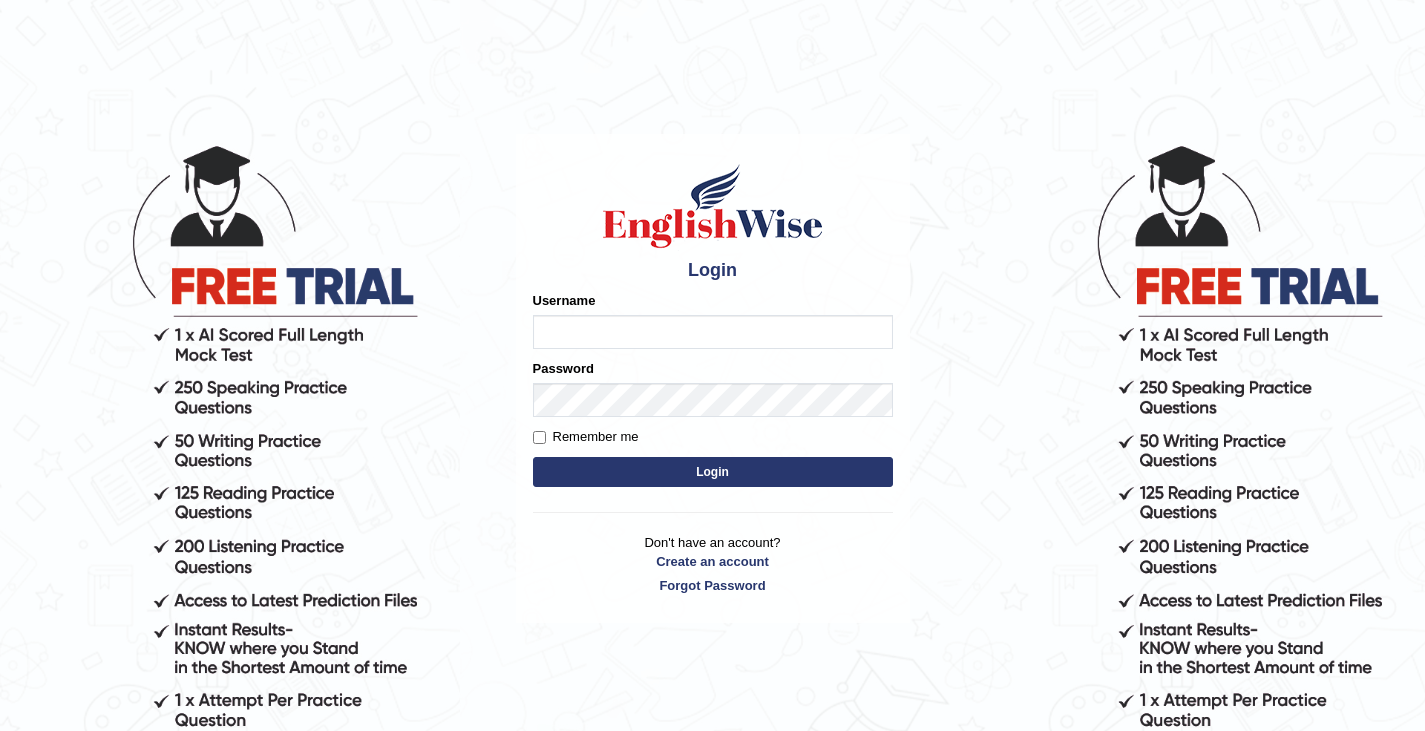 scroll, scrollTop: 0, scrollLeft: 0, axis: both 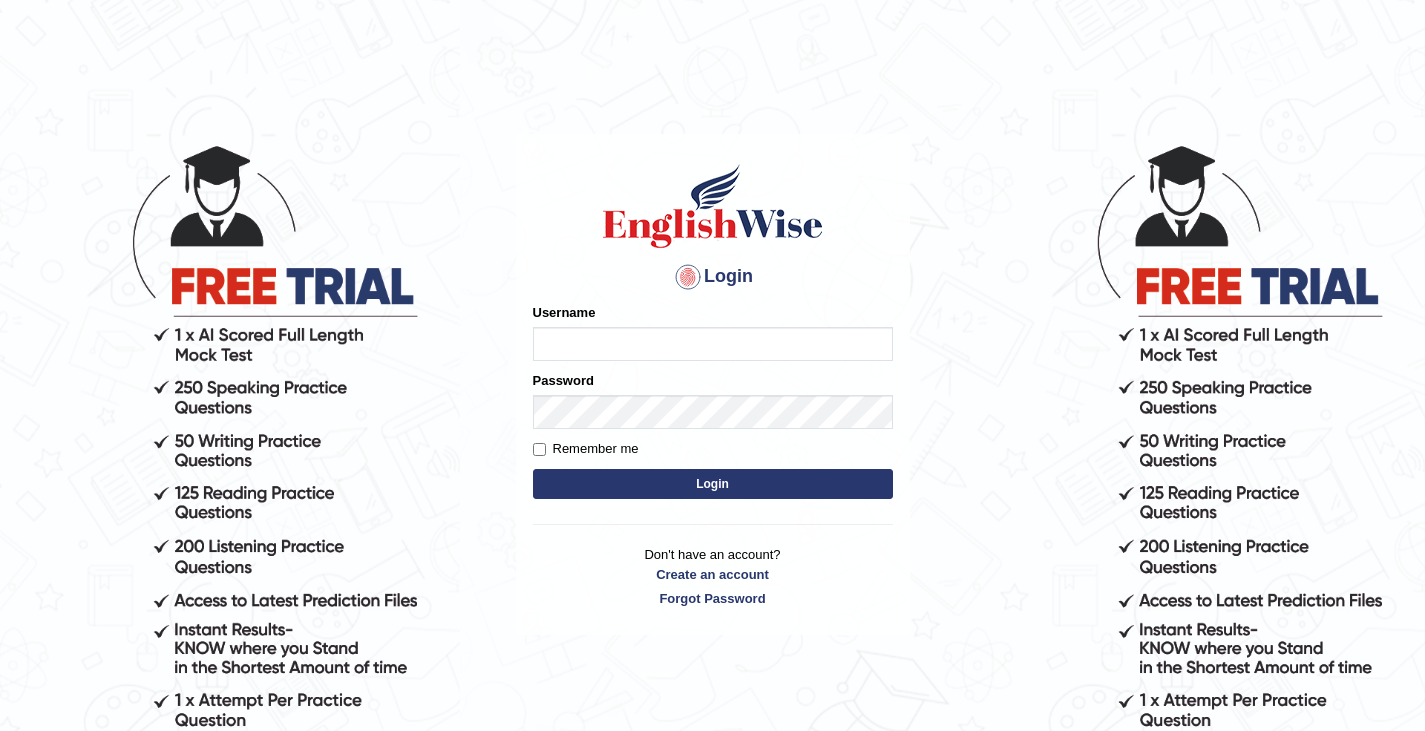 type on "[USERNAME]" 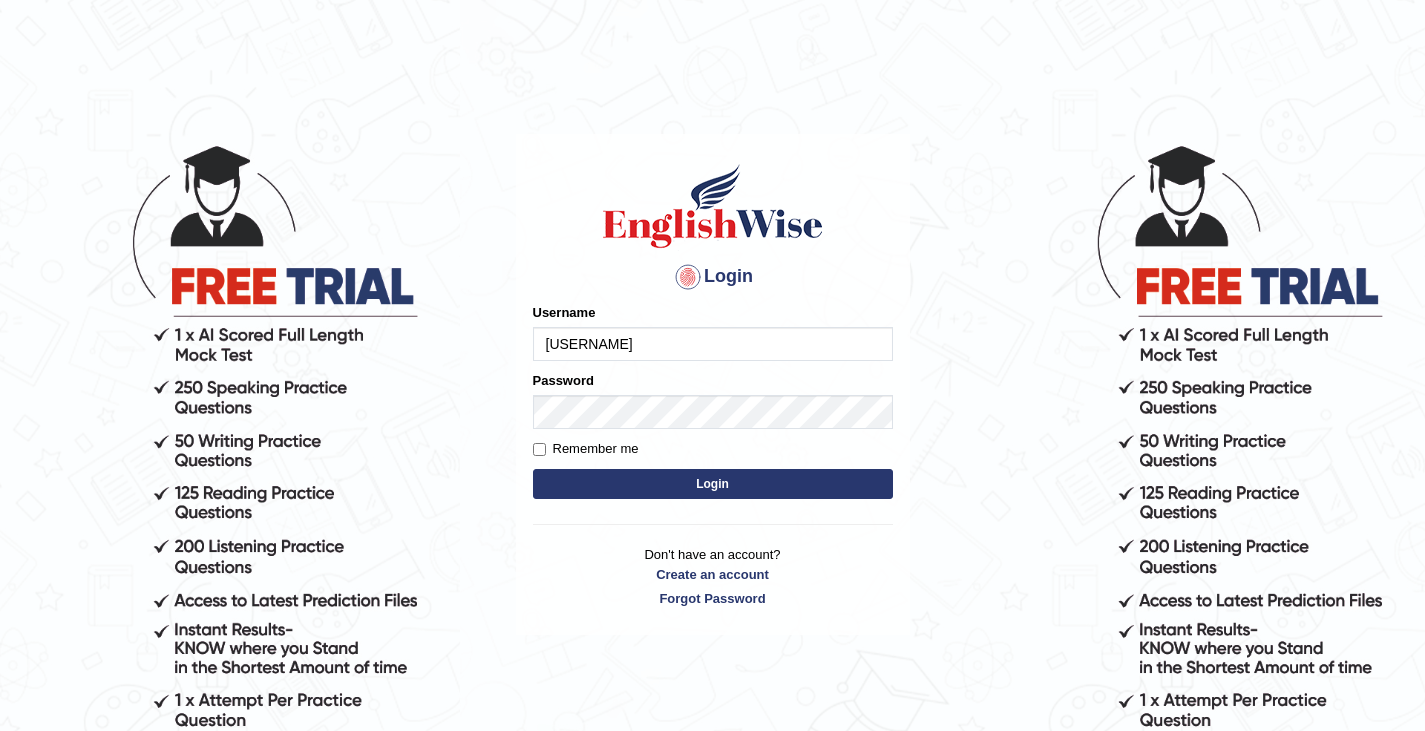 click on "[USERNAME]" at bounding box center (713, 344) 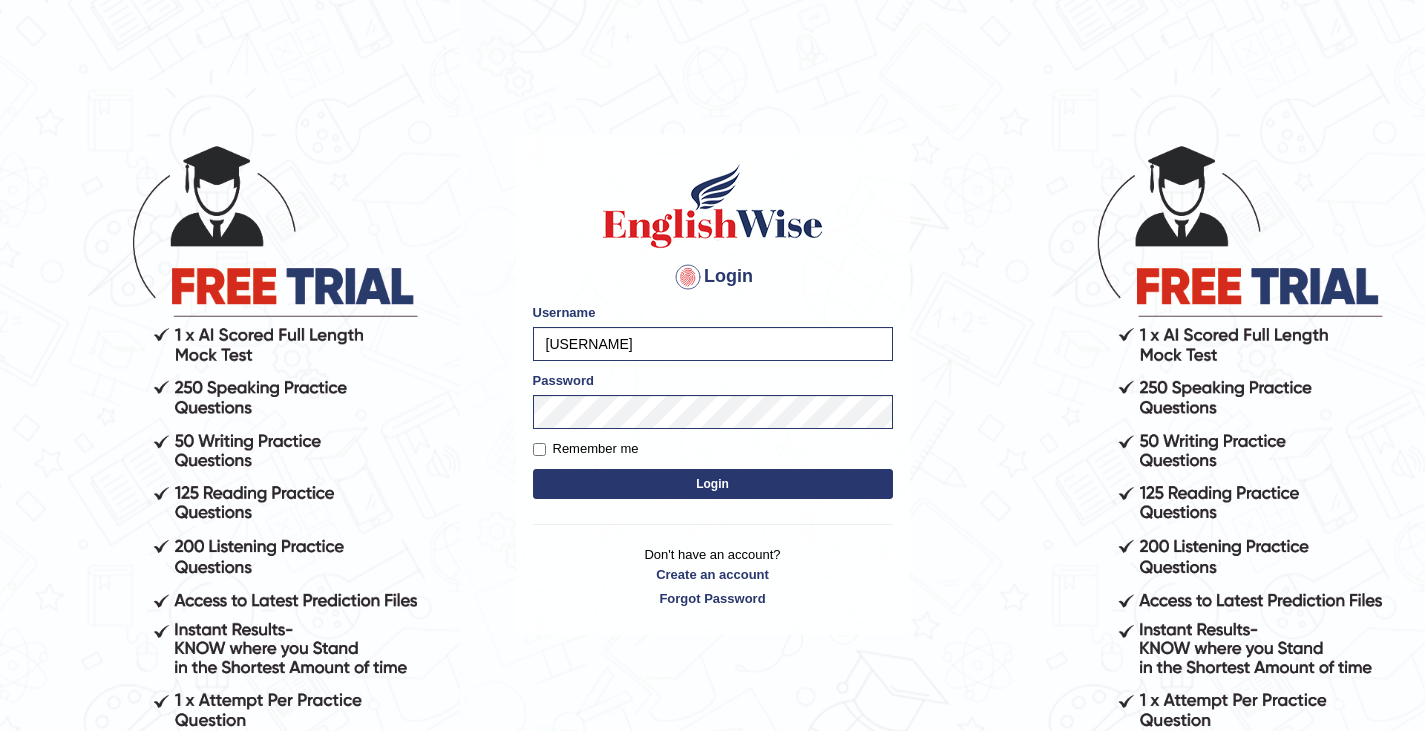 click on "bhawesh_ew" at bounding box center (713, 344) 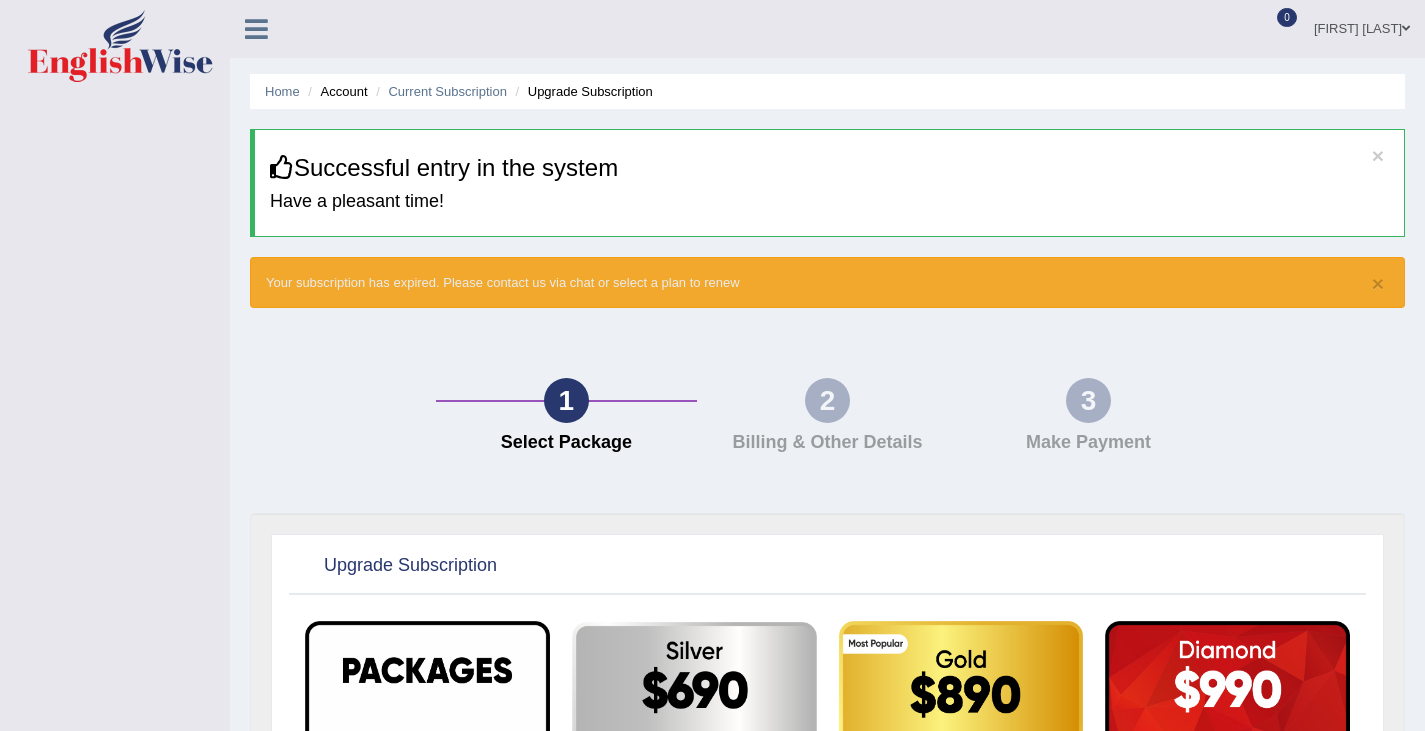 scroll, scrollTop: 0, scrollLeft: 0, axis: both 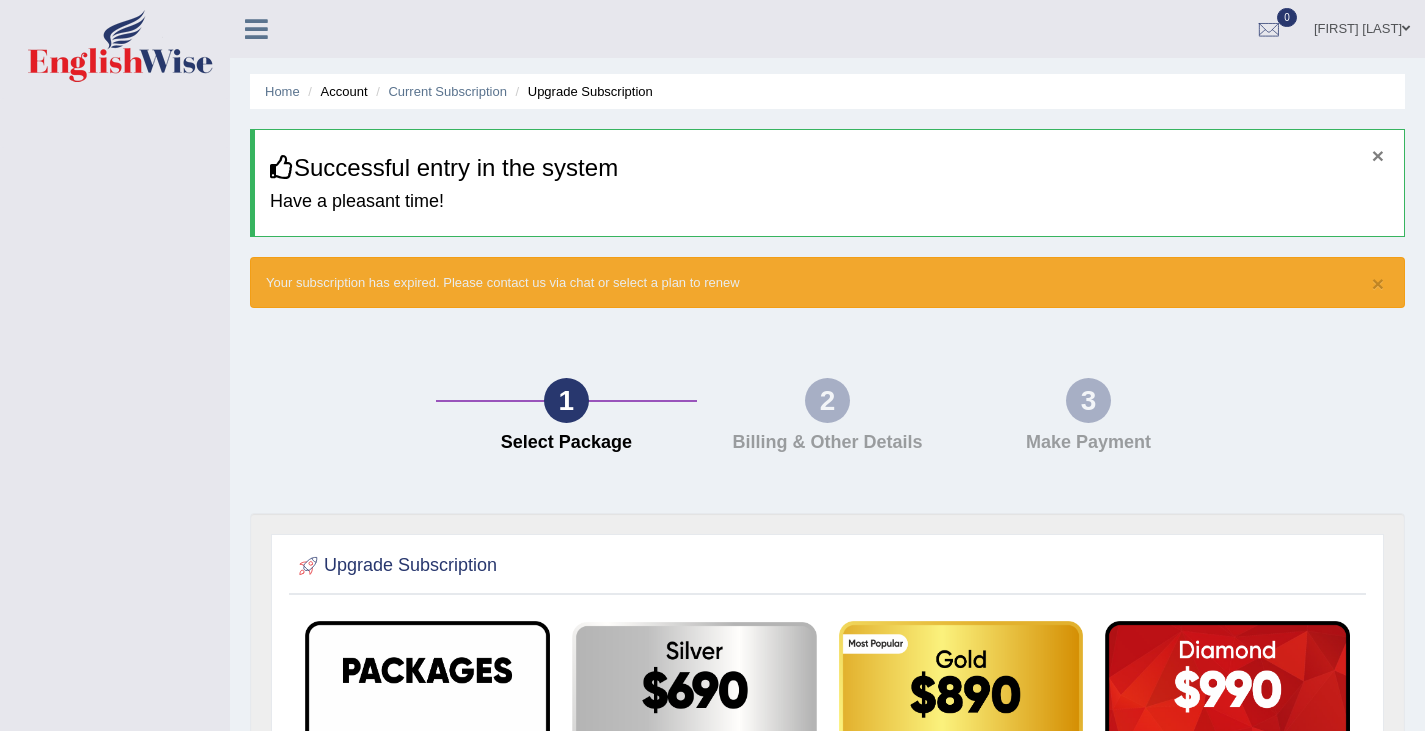 click on "×" at bounding box center (1378, 155) 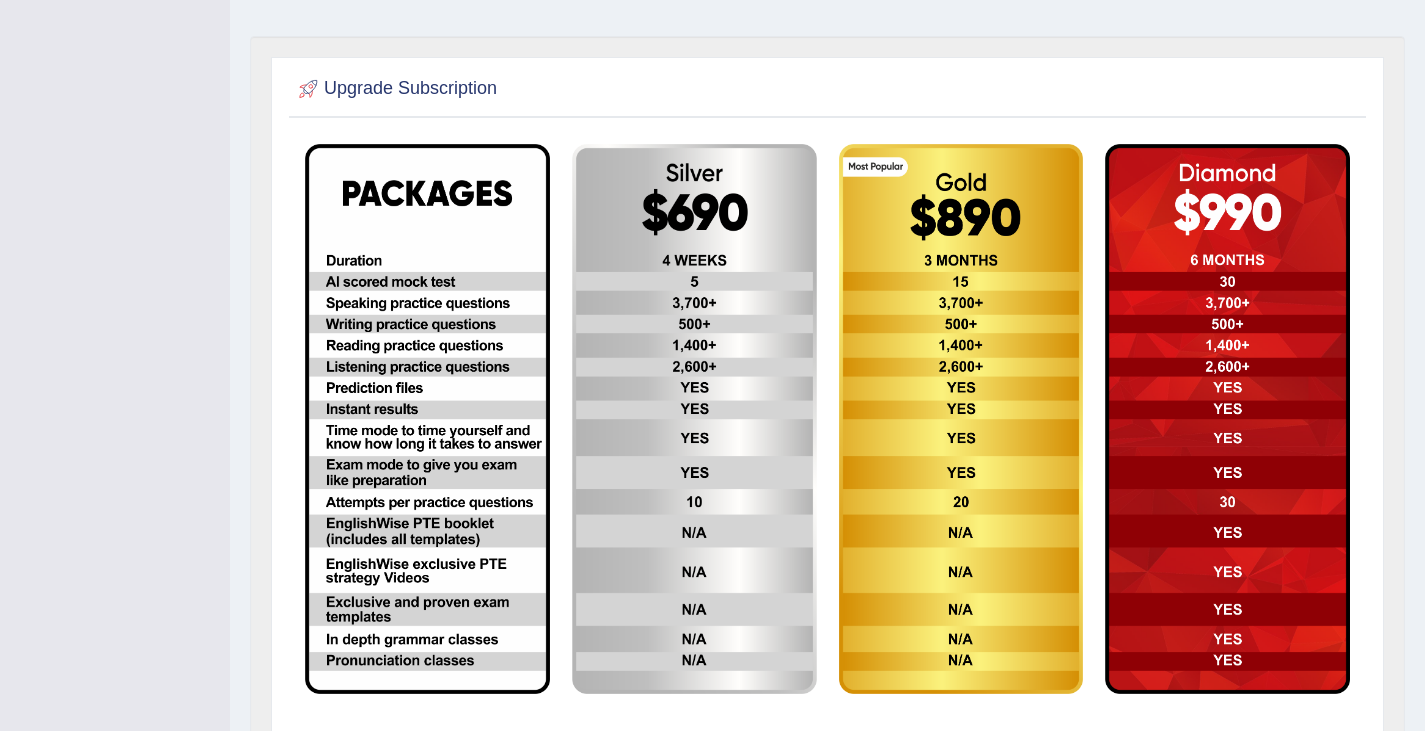 scroll, scrollTop: 0, scrollLeft: 0, axis: both 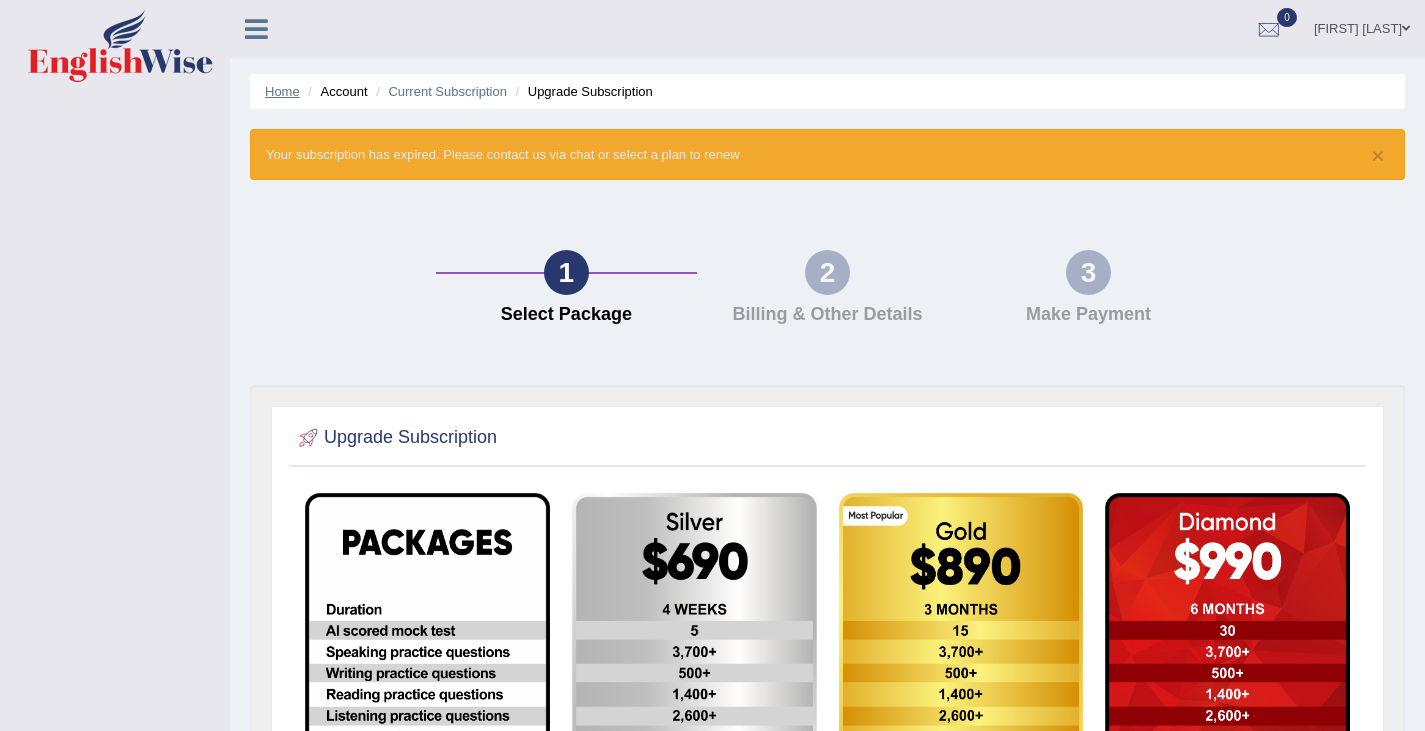 click on "Home" at bounding box center (282, 91) 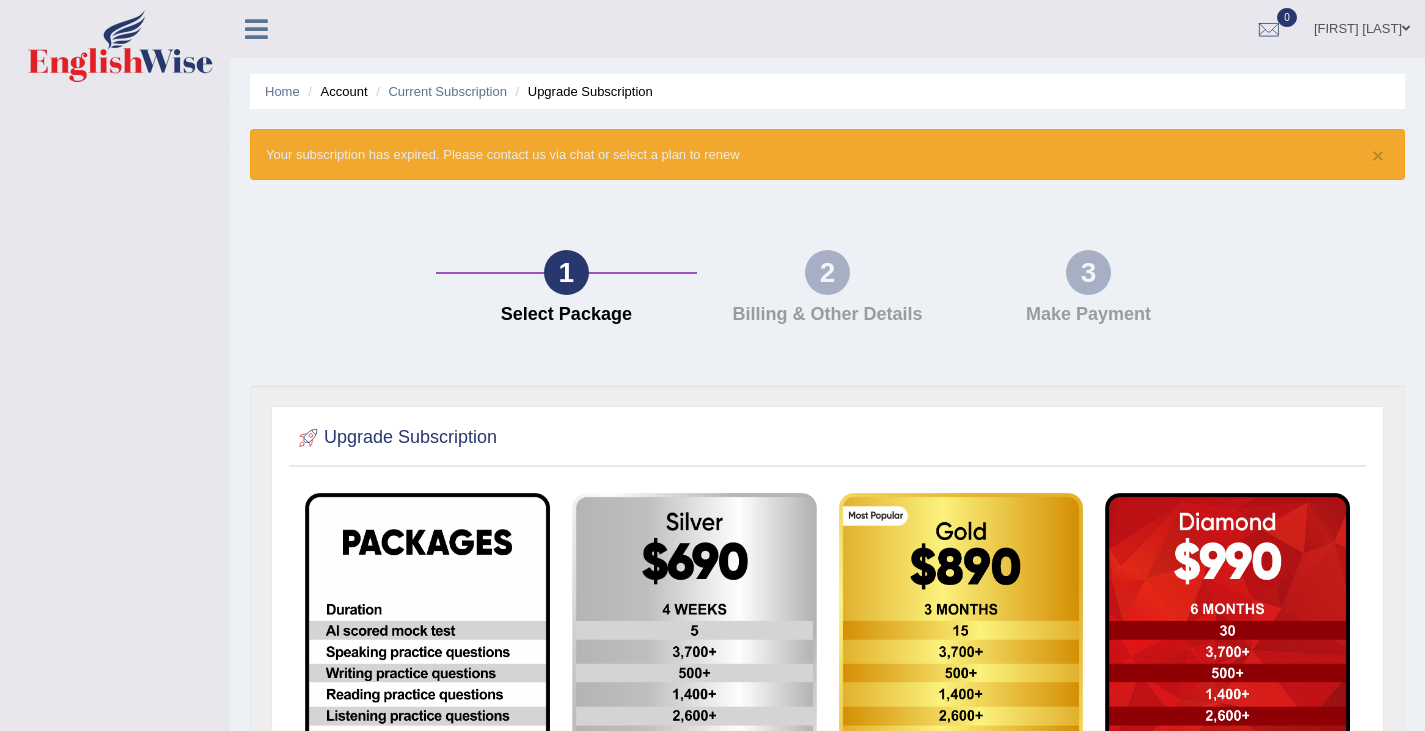 scroll, scrollTop: 0, scrollLeft: 0, axis: both 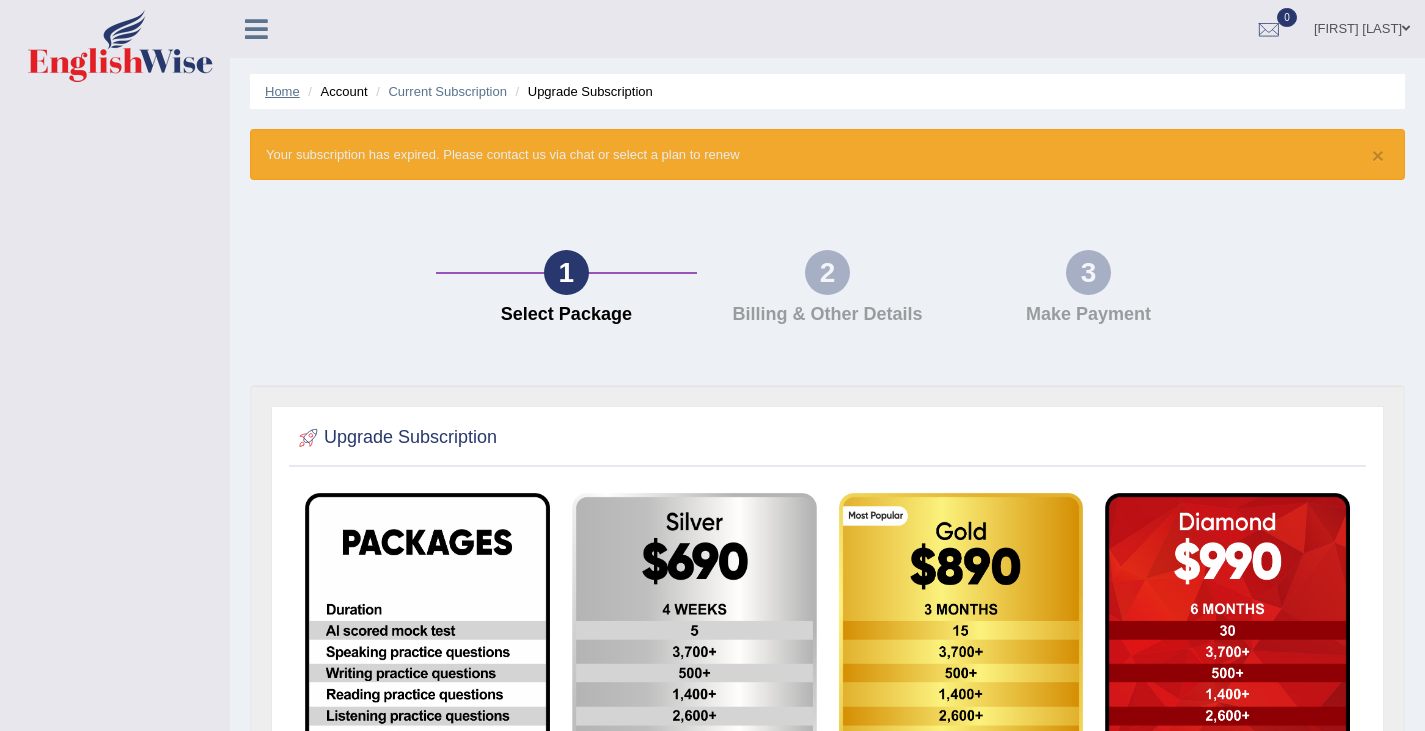 click on "Home" at bounding box center [282, 91] 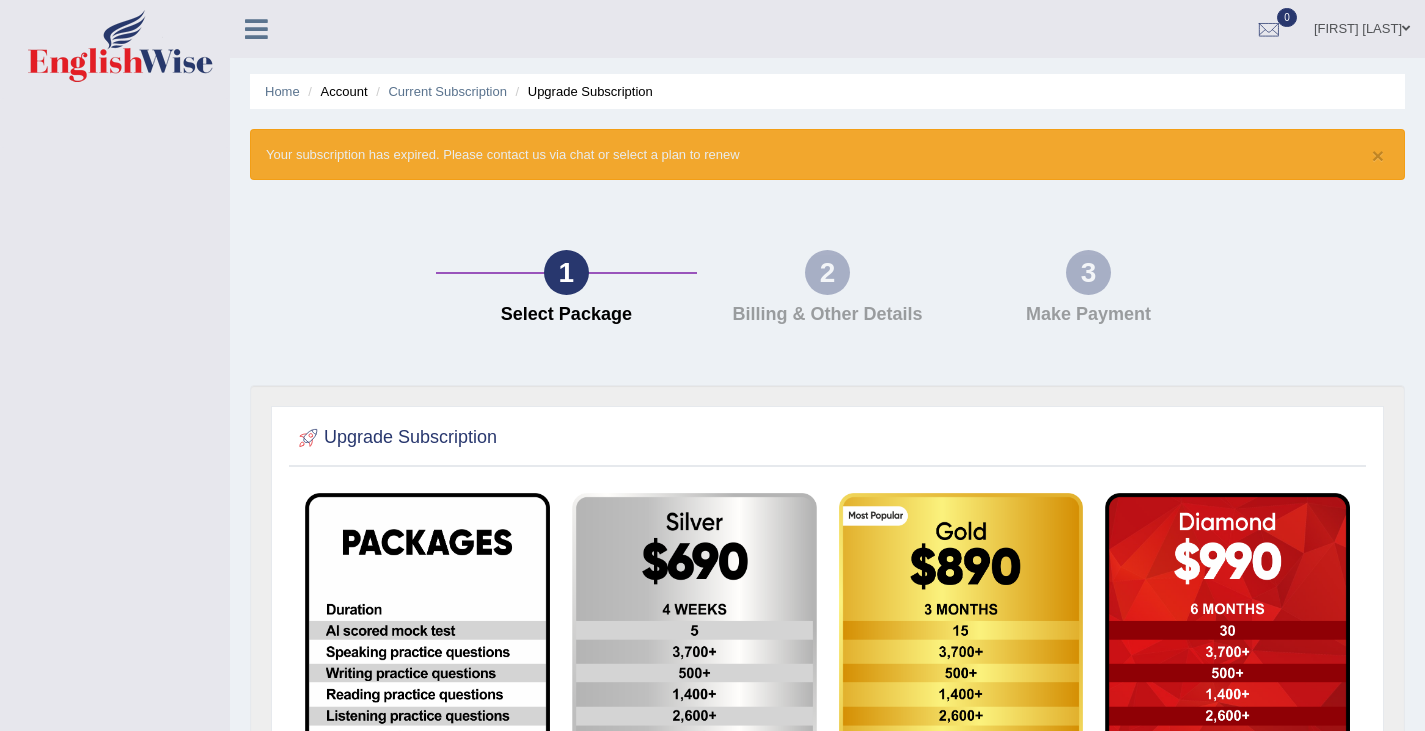 scroll, scrollTop: 0, scrollLeft: 0, axis: both 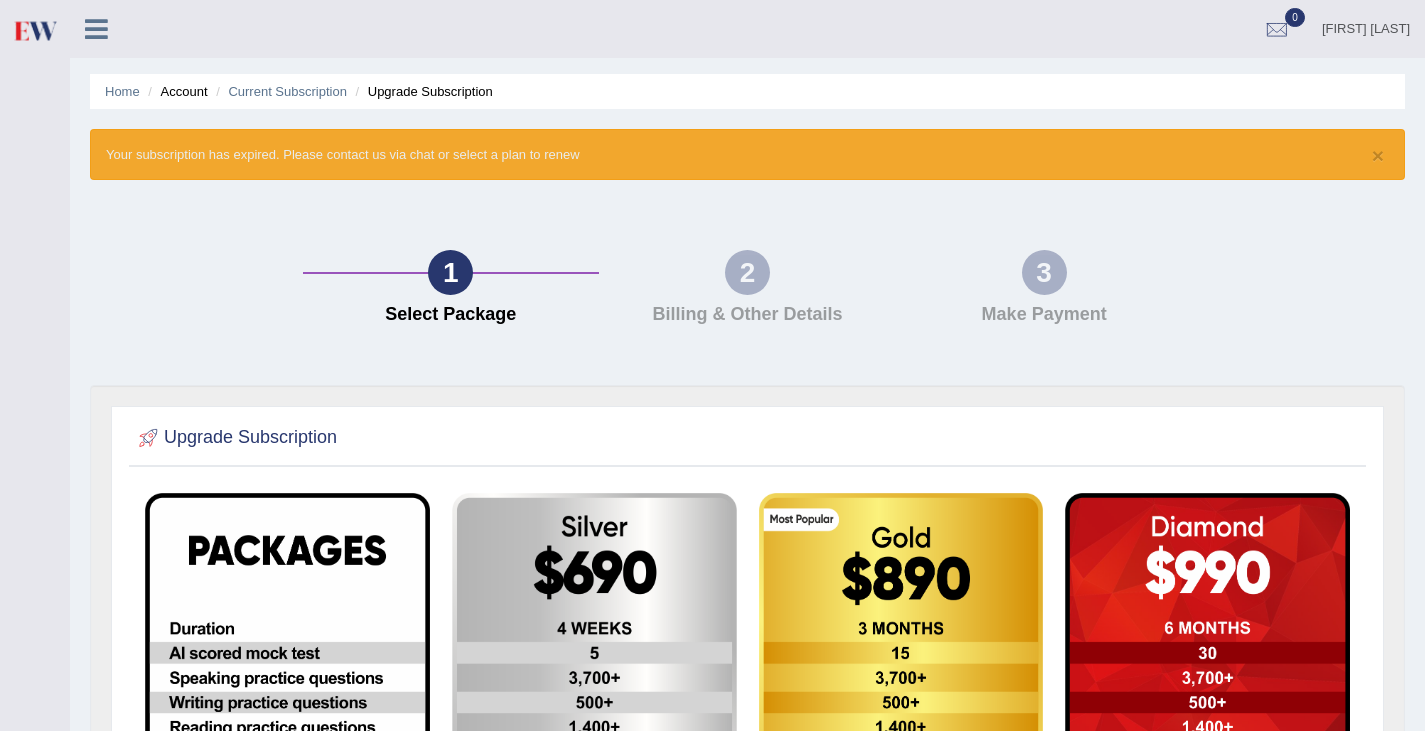 click at bounding box center (96, 29) 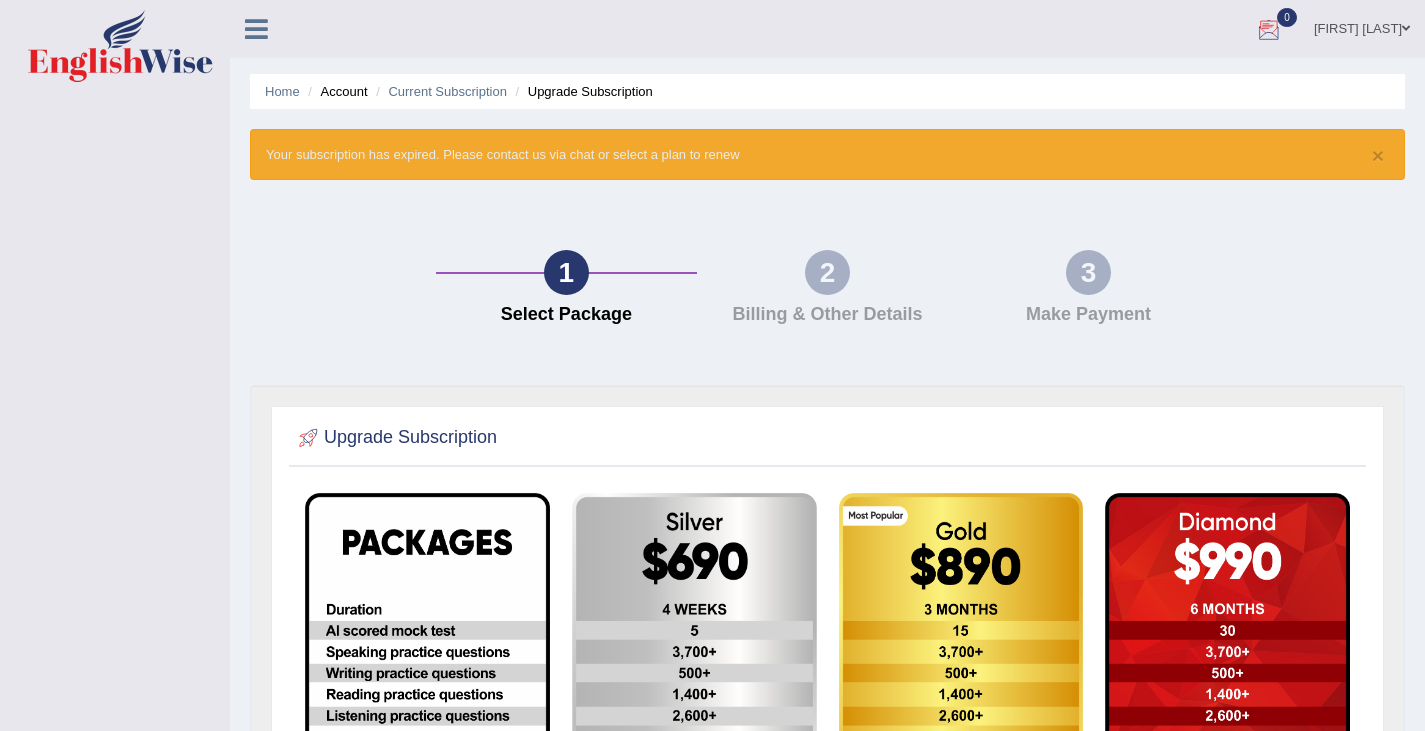 click on "Bhavesh Bansal" at bounding box center (1362, 26) 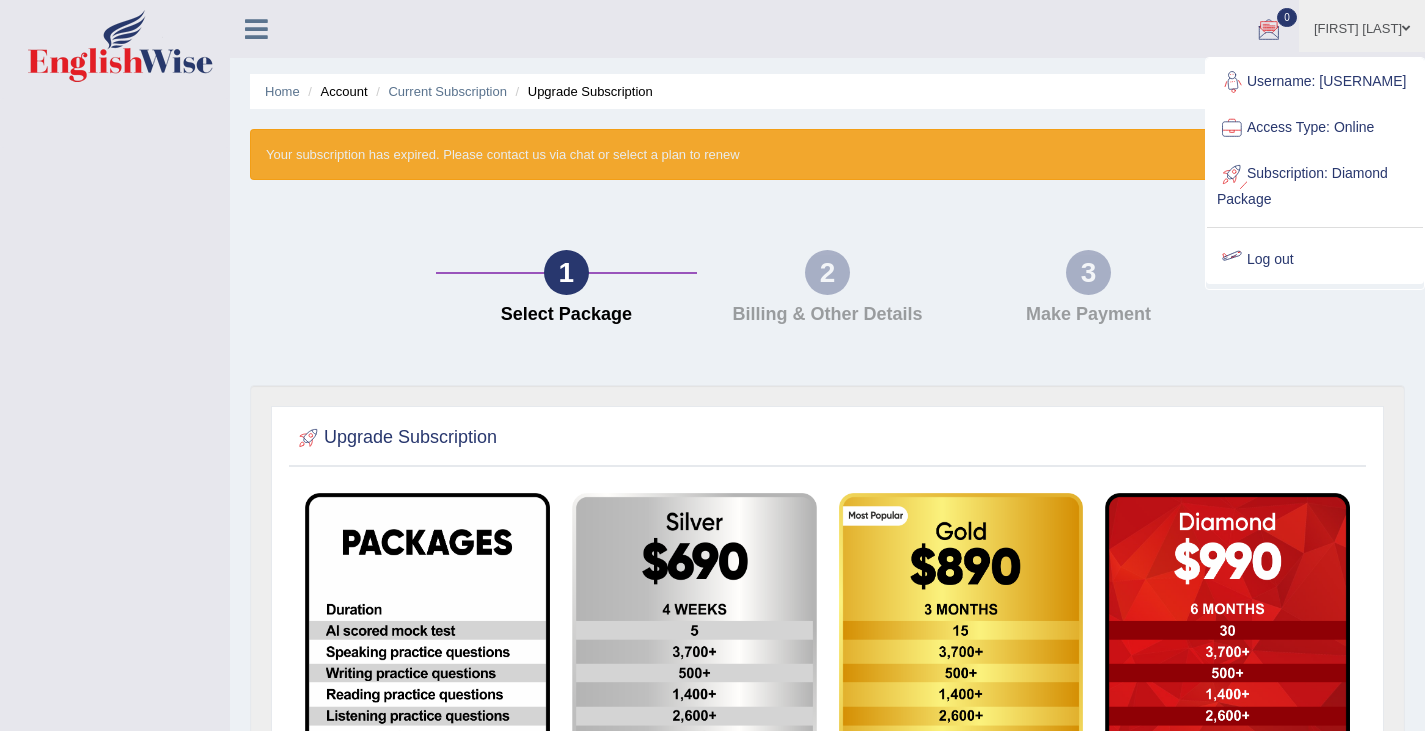click on "Log out" at bounding box center (1315, 260) 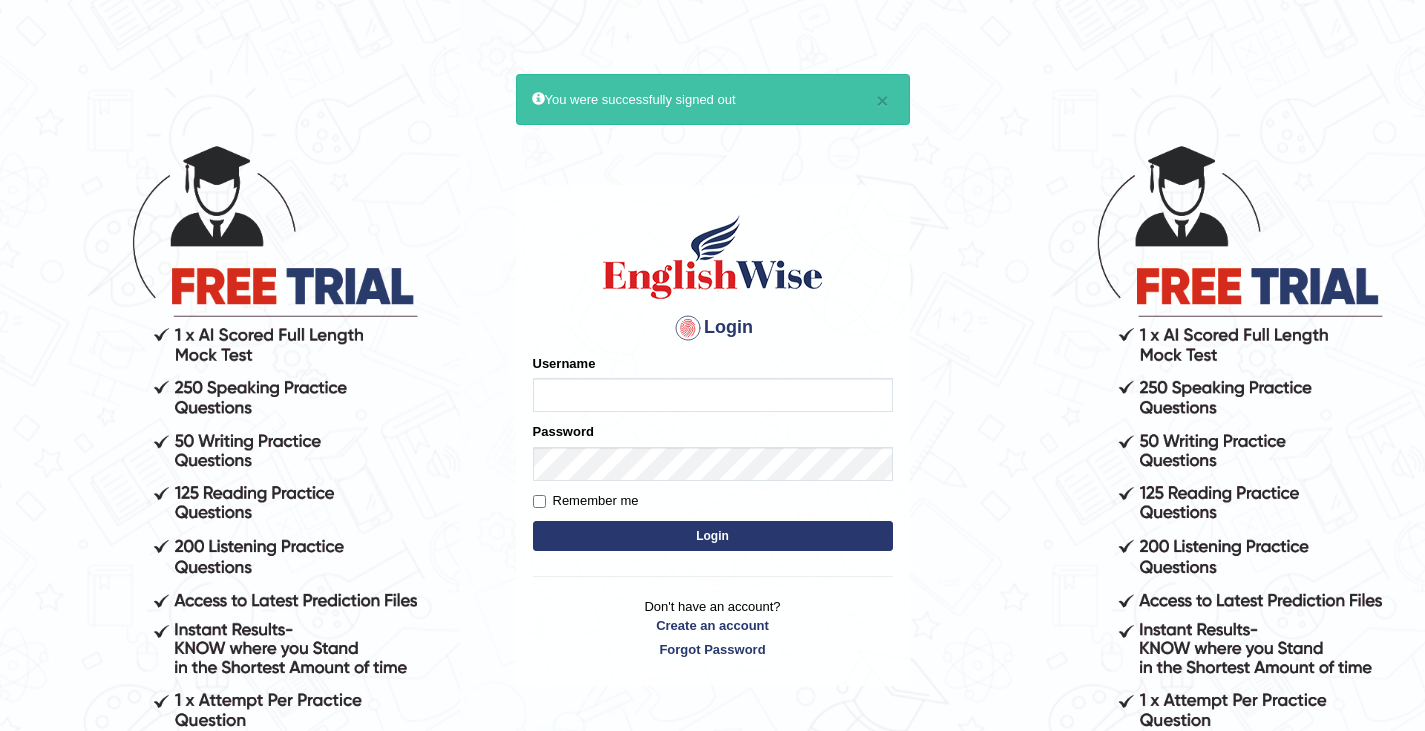 scroll, scrollTop: 0, scrollLeft: 0, axis: both 